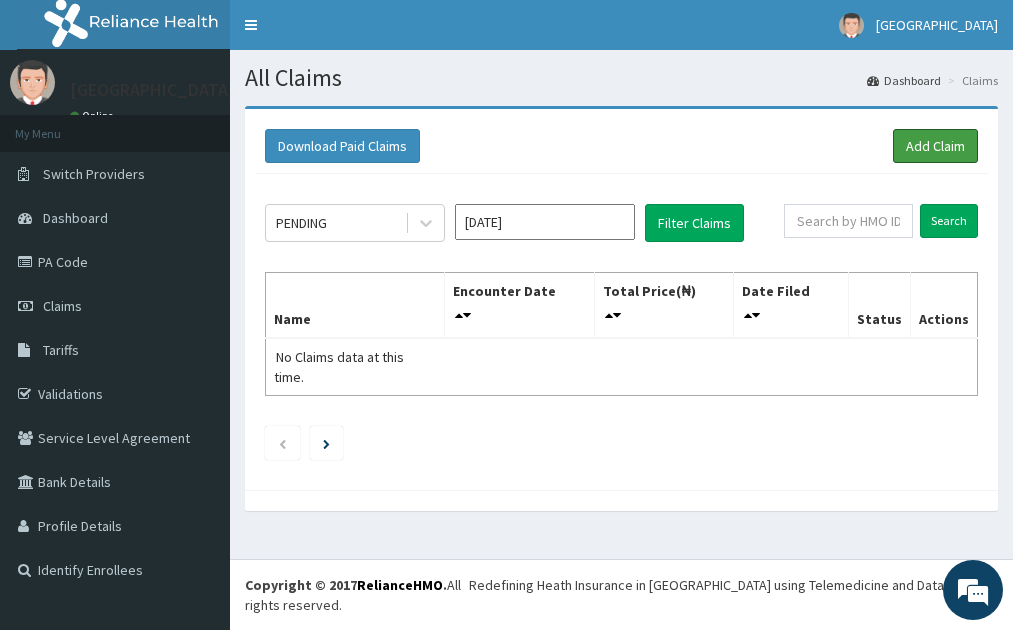 click on "Add Claim" at bounding box center [935, 146] 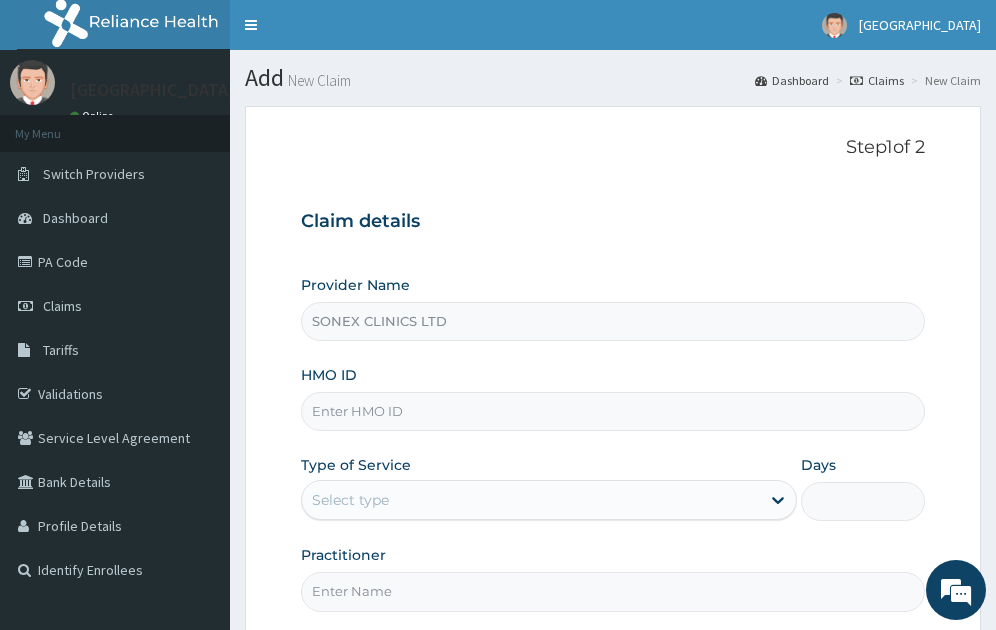 scroll, scrollTop: 0, scrollLeft: 0, axis: both 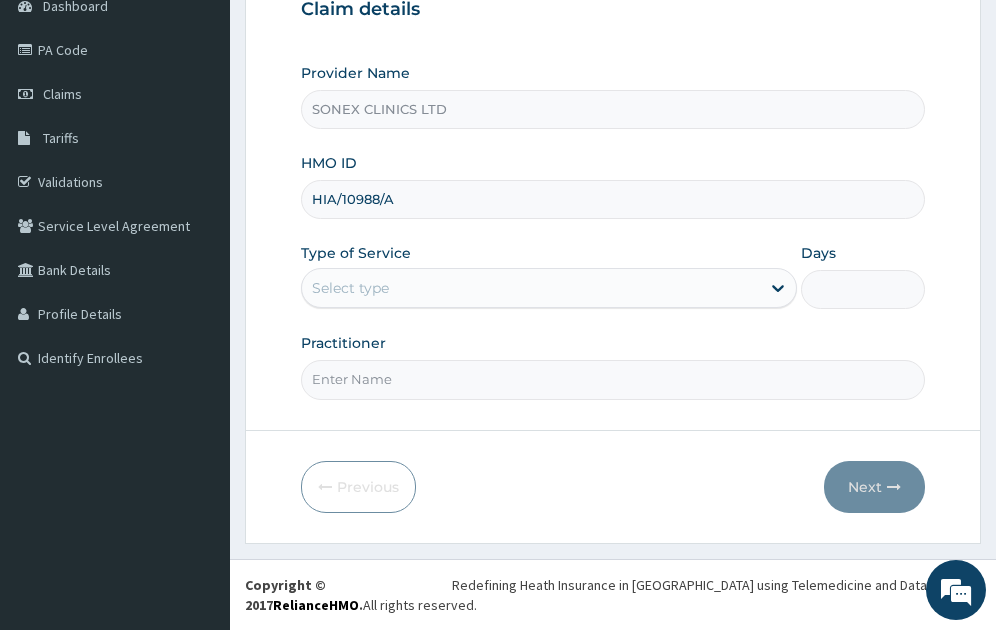 type on "HIA/10988/A" 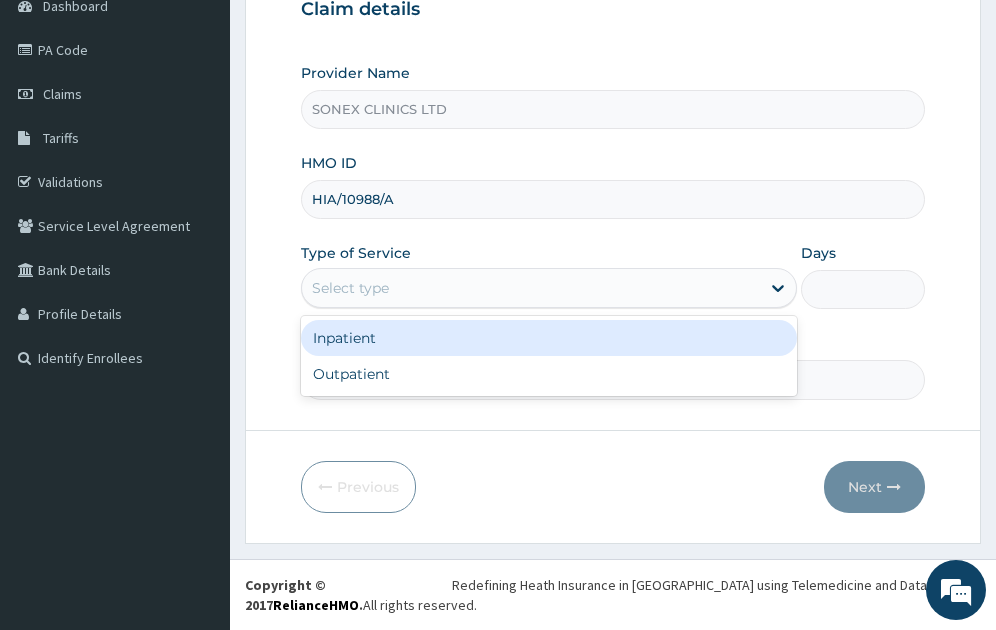 click on "Select type" at bounding box center [350, 288] 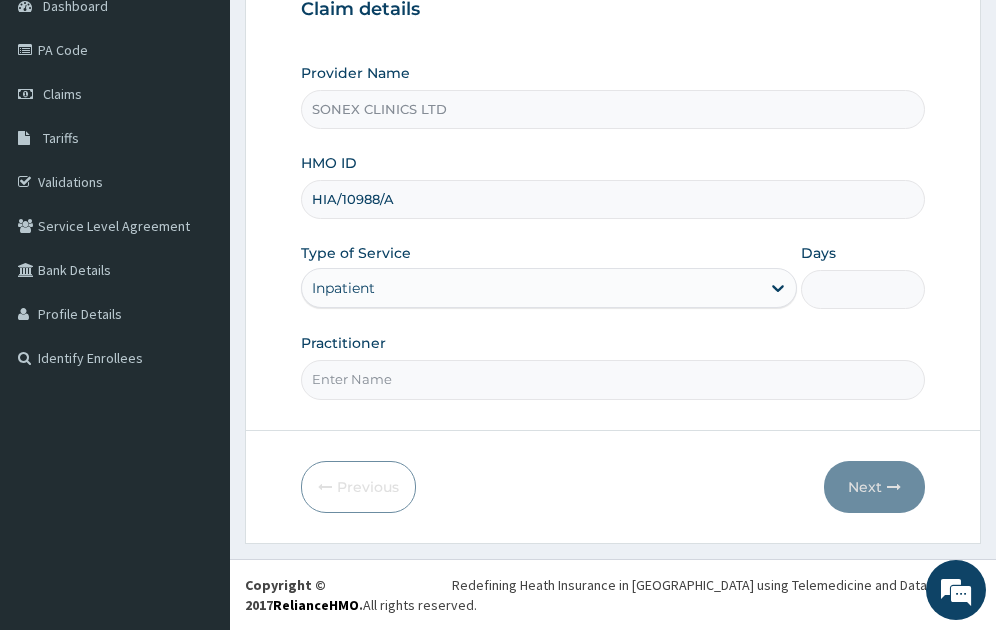 click on "Days" at bounding box center [863, 289] 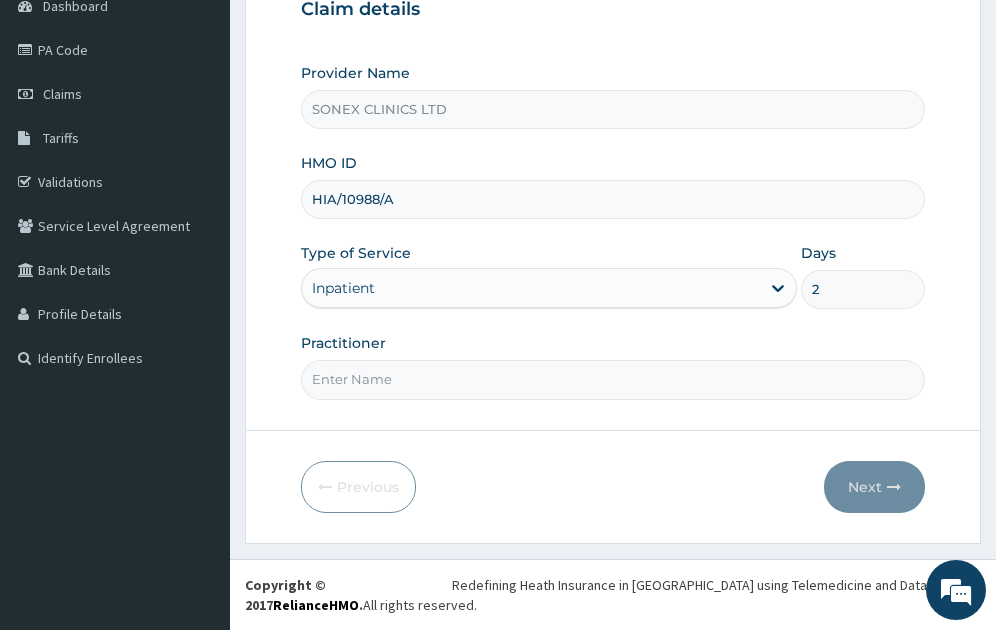 type on "2" 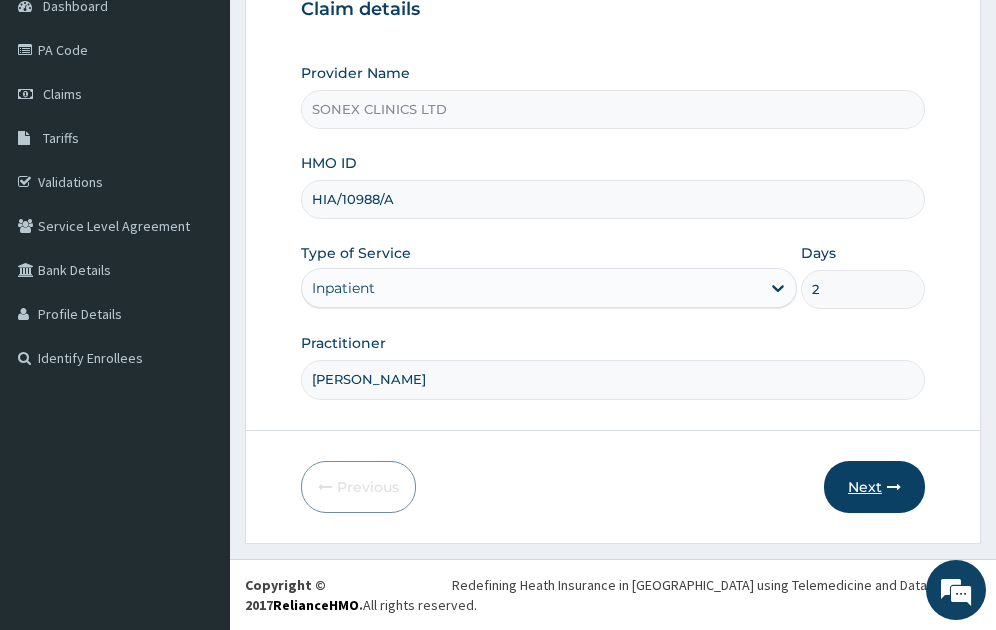 type on "DR. COSMAS OKEKE" 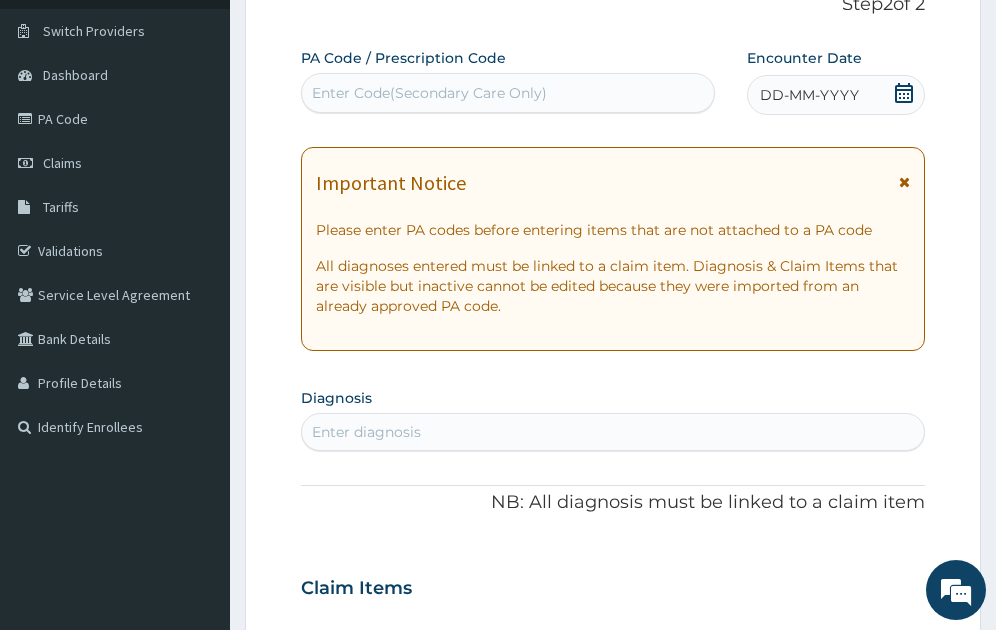 scroll, scrollTop: 0, scrollLeft: 0, axis: both 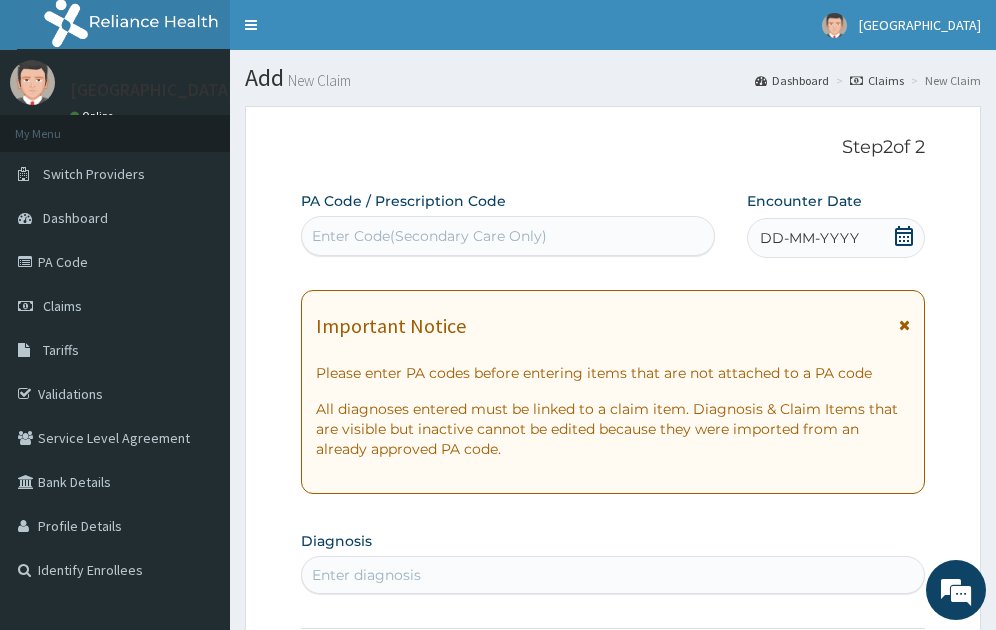 click on "DD-MM-YYYY" at bounding box center [809, 238] 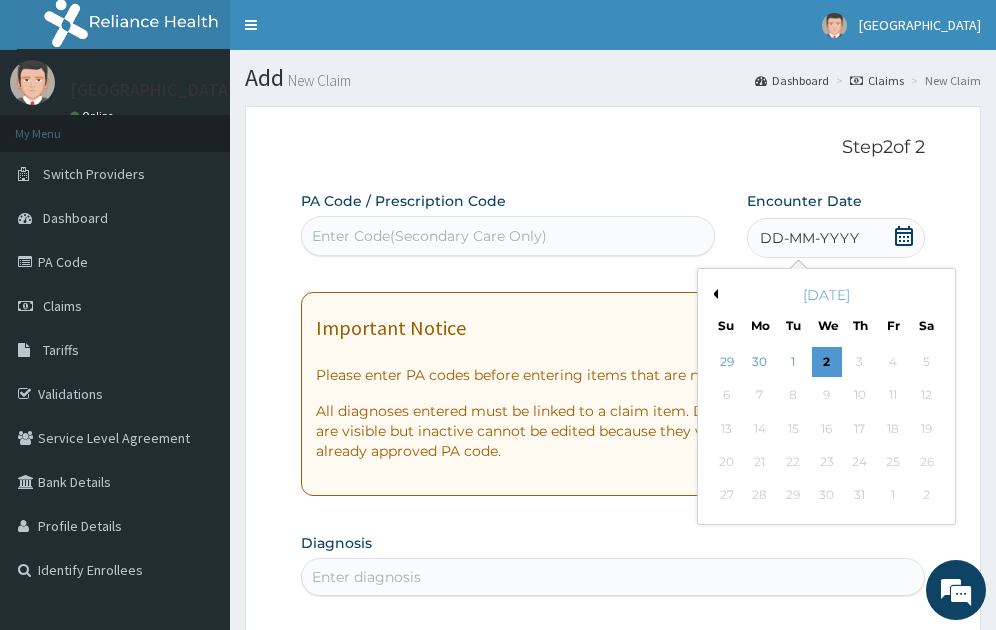click on "July 2025" at bounding box center (826, 295) 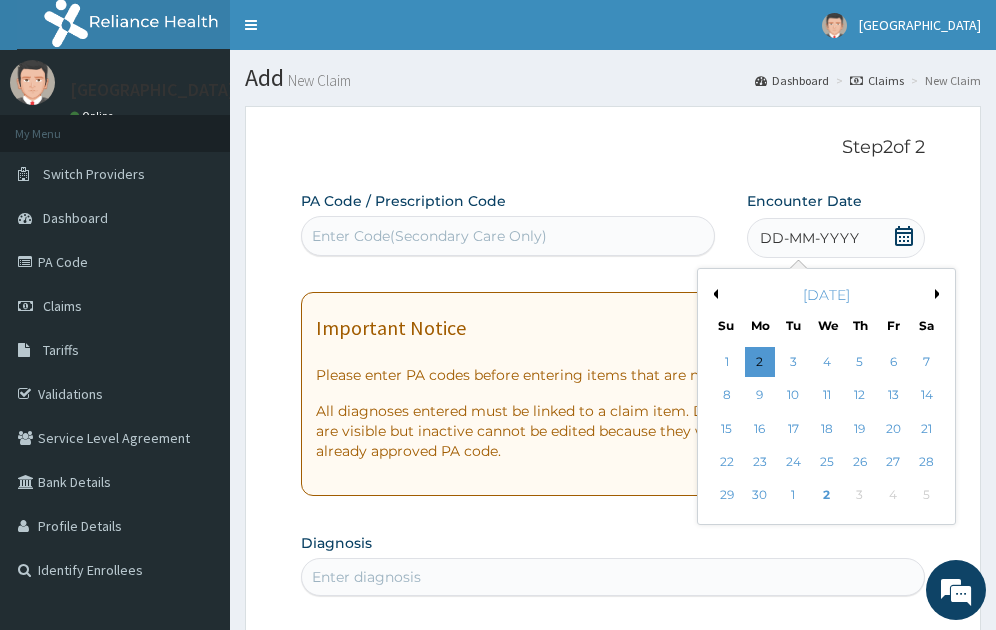 click on "Previous Month" at bounding box center [713, 294] 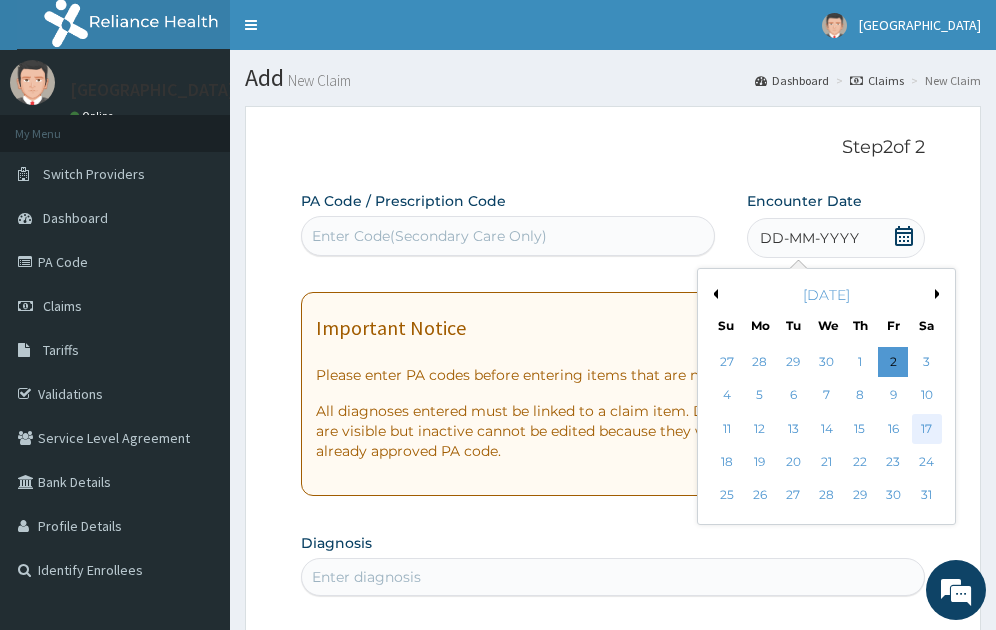 click on "17" at bounding box center [927, 429] 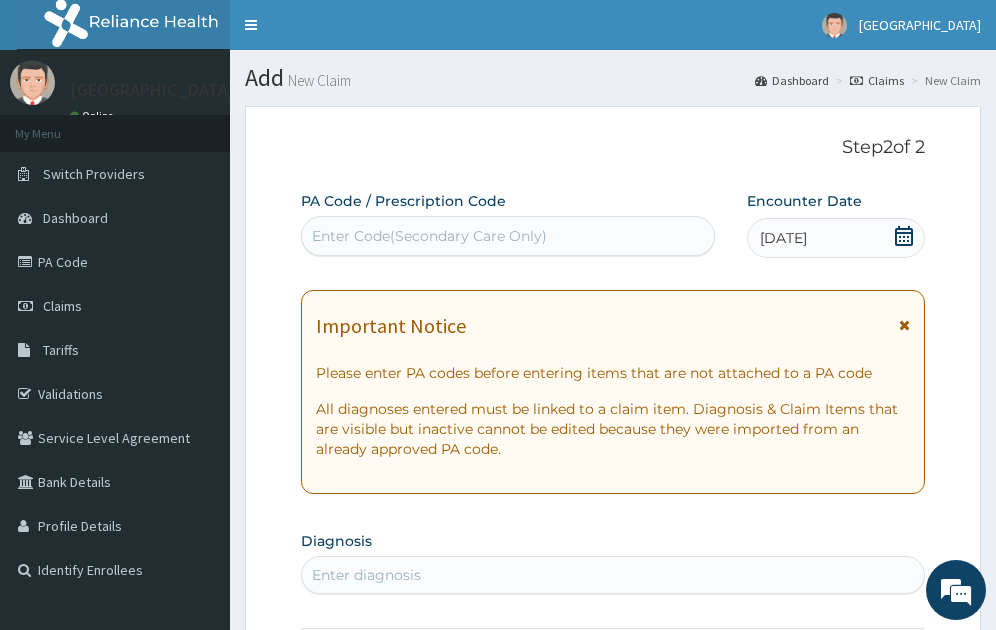 click on "Enter Code(Secondary Care Only)" at bounding box center [429, 236] 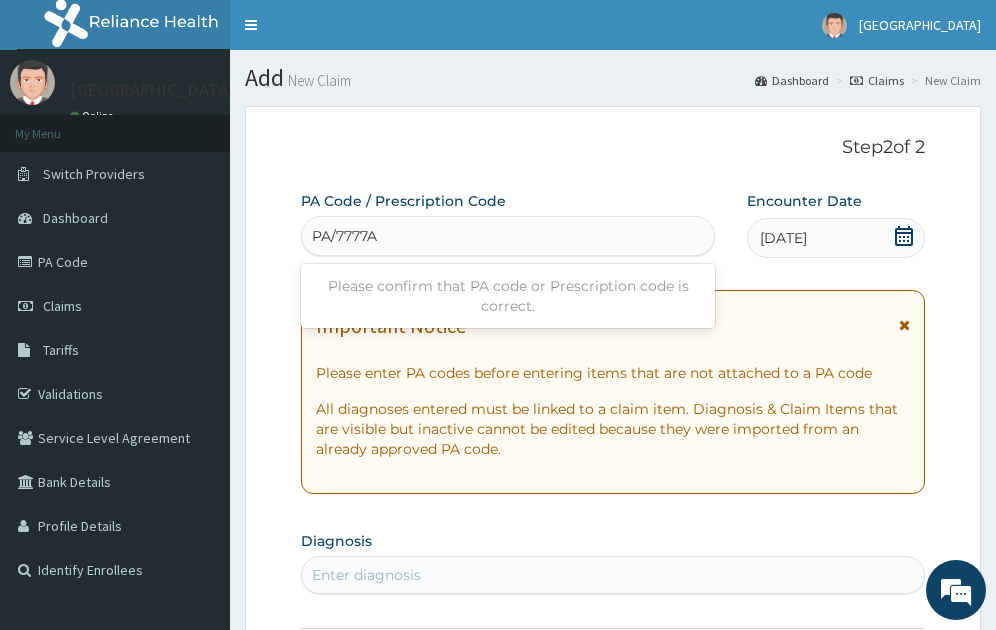 type on "PA/7777A5" 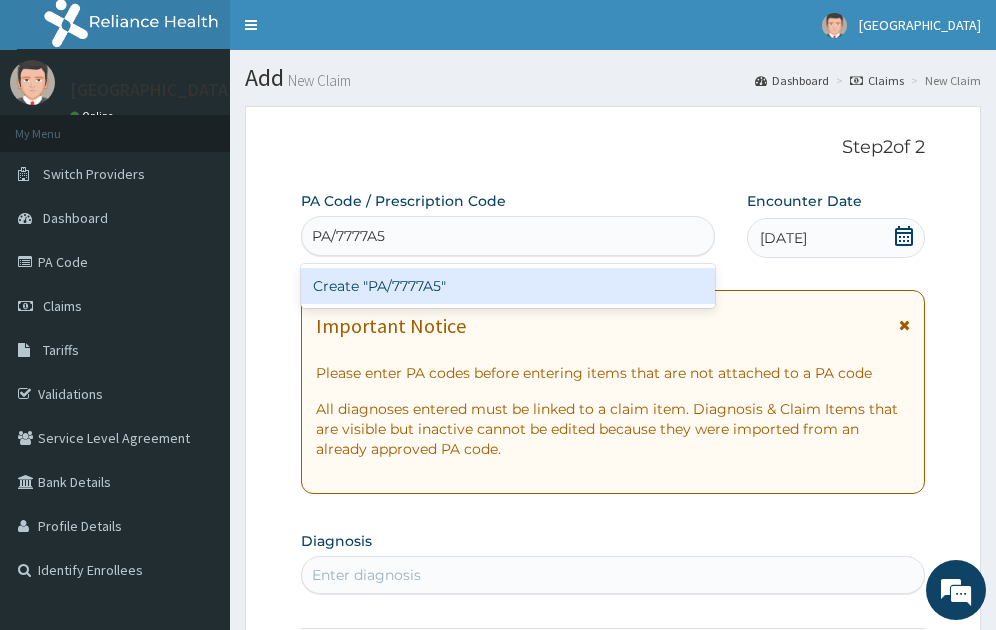 click on "Create "PA/7777A5"" at bounding box center (508, 286) 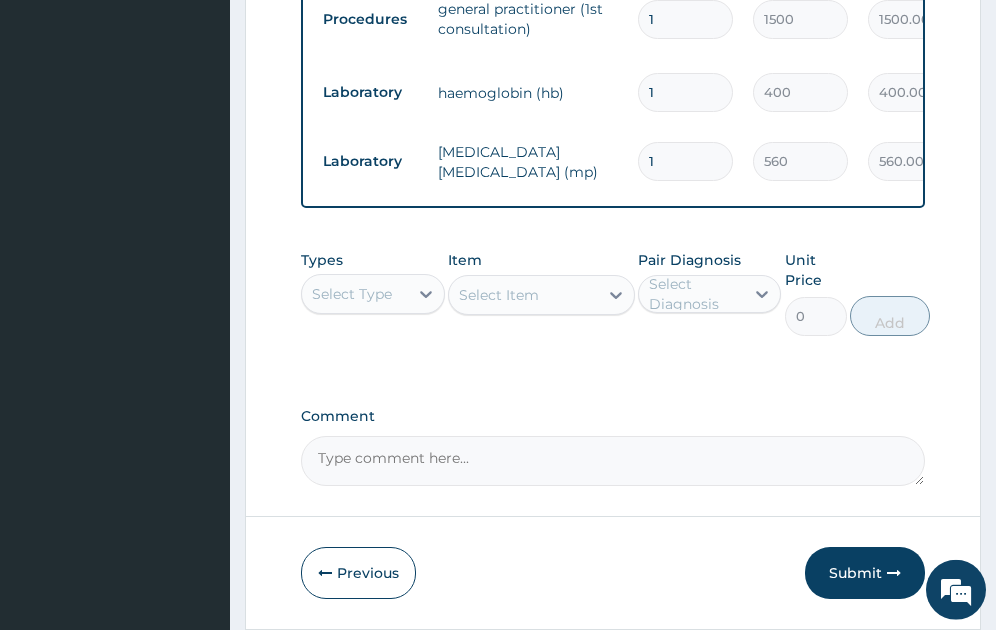 scroll, scrollTop: 1829, scrollLeft: 0, axis: vertical 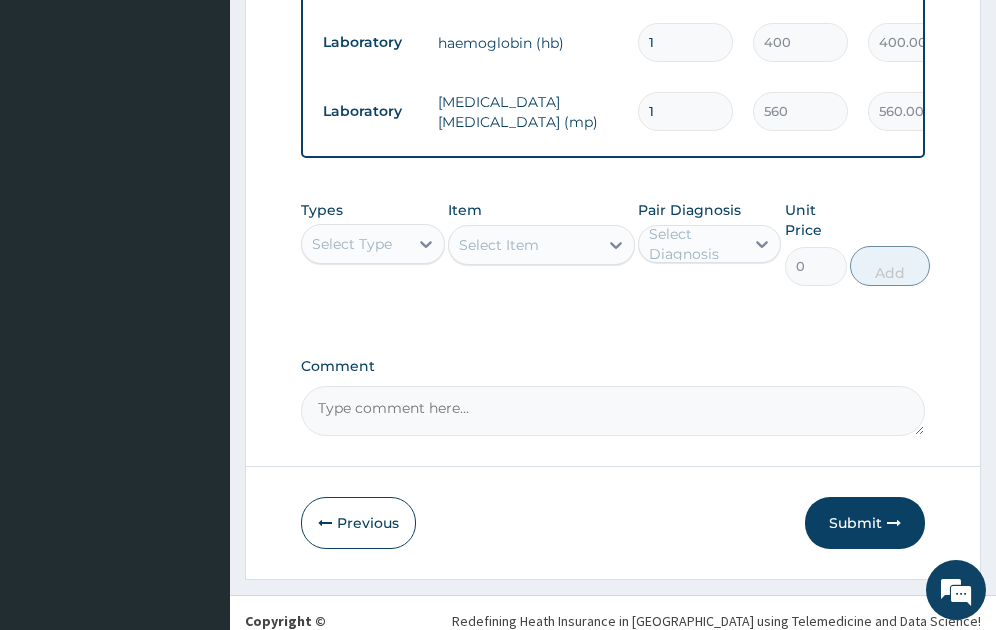 click on "Submit" at bounding box center (865, 523) 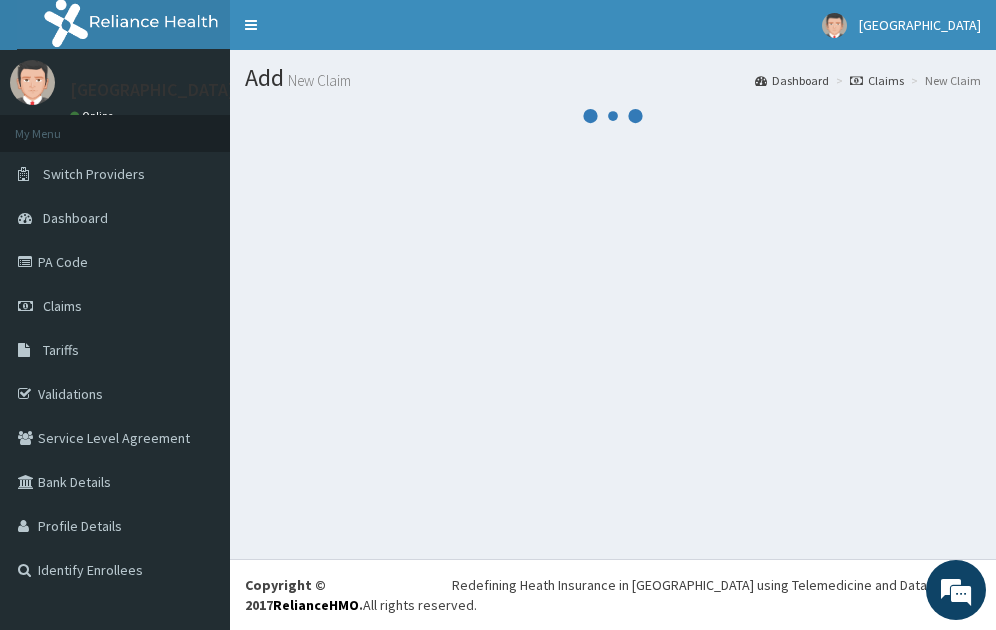 scroll, scrollTop: 0, scrollLeft: 0, axis: both 